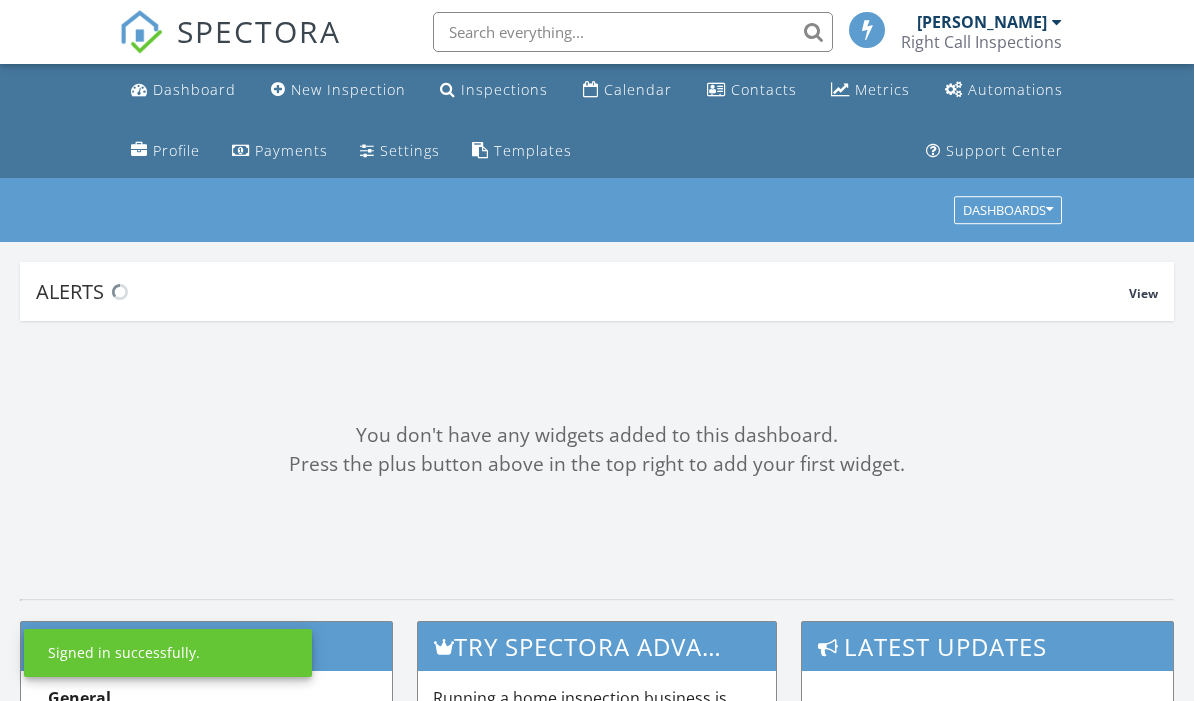 scroll, scrollTop: 0, scrollLeft: 0, axis: both 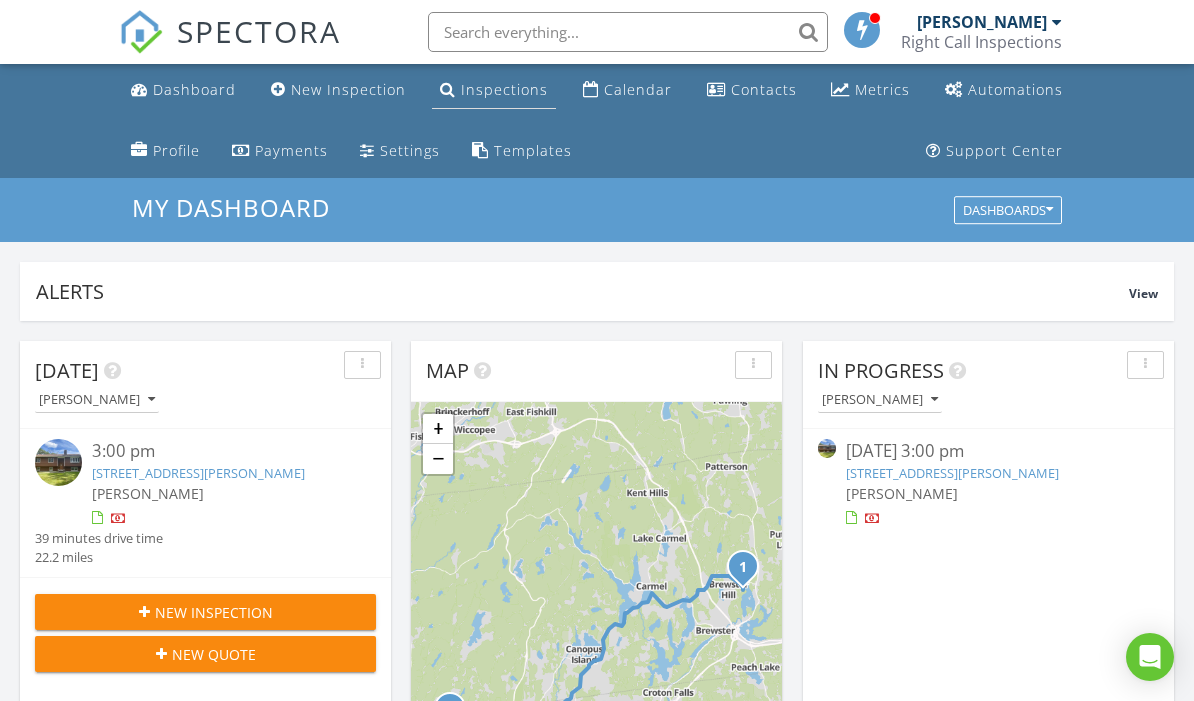 click on "Inspections" at bounding box center (494, 90) 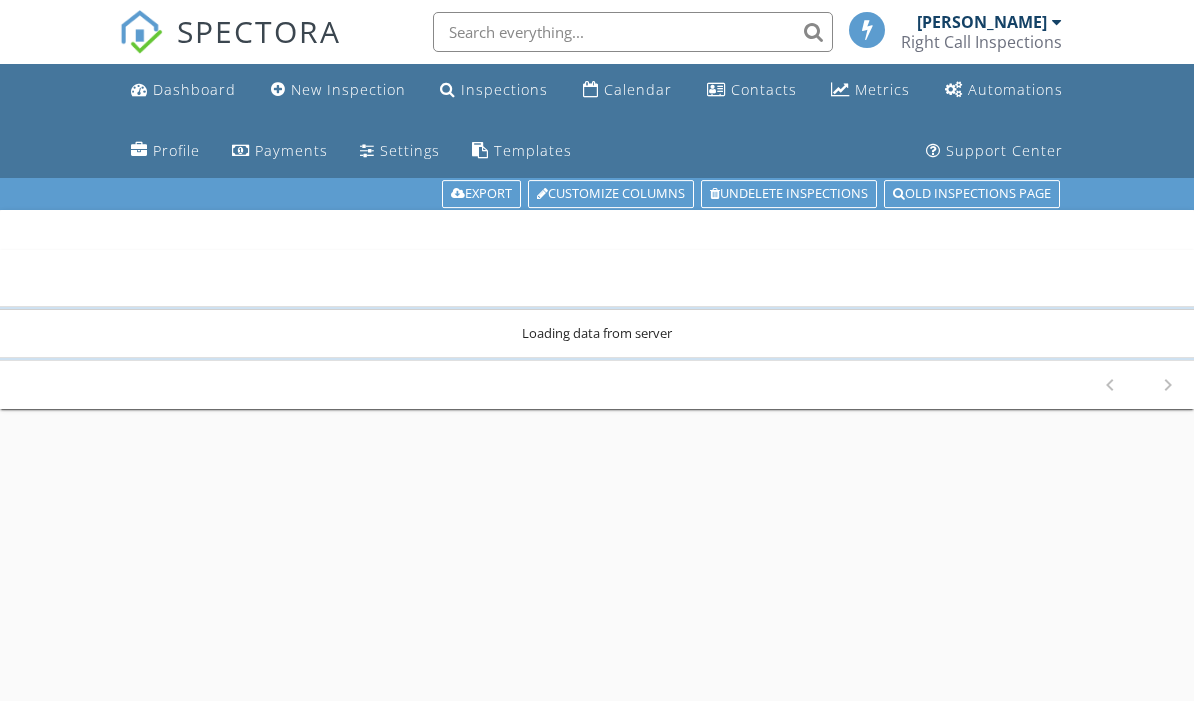 scroll, scrollTop: 0, scrollLeft: 0, axis: both 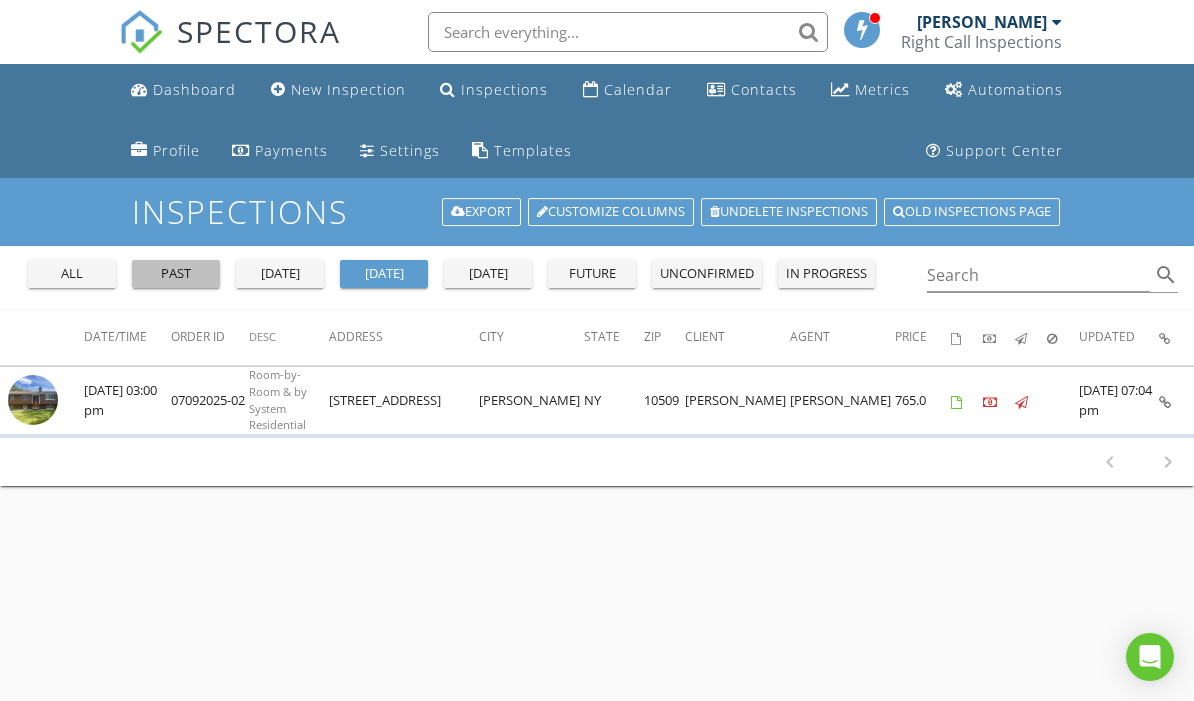click on "past" at bounding box center (176, 274) 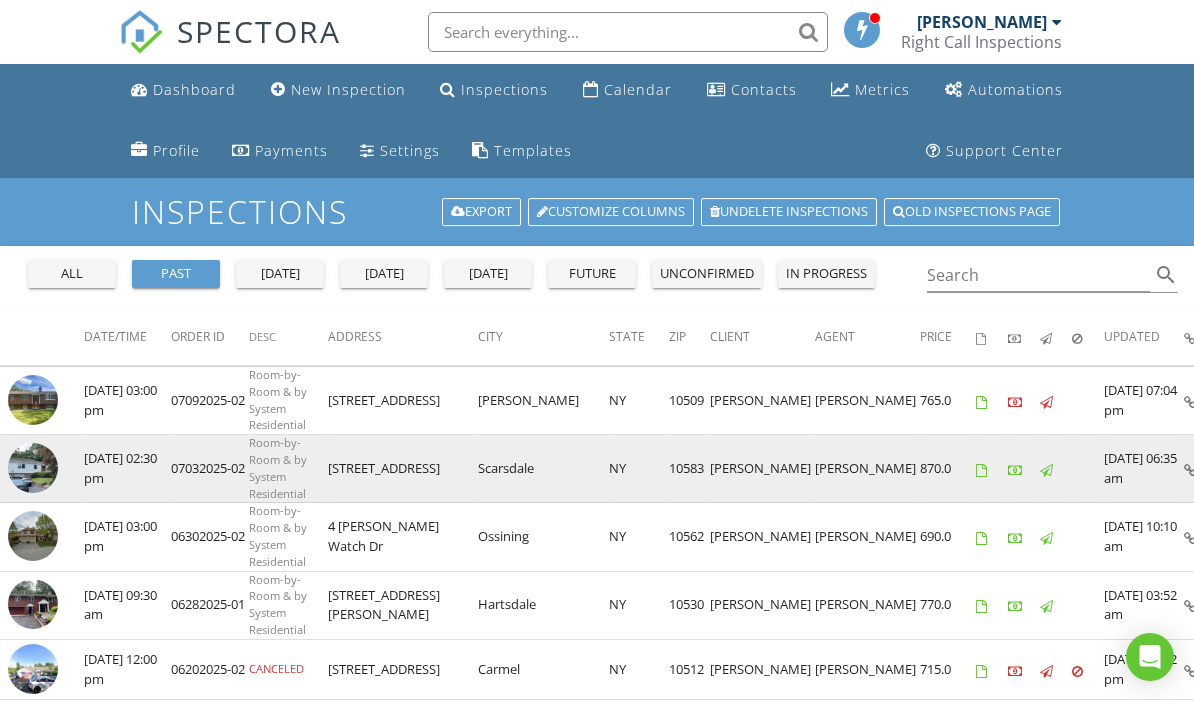 click at bounding box center (33, 468) 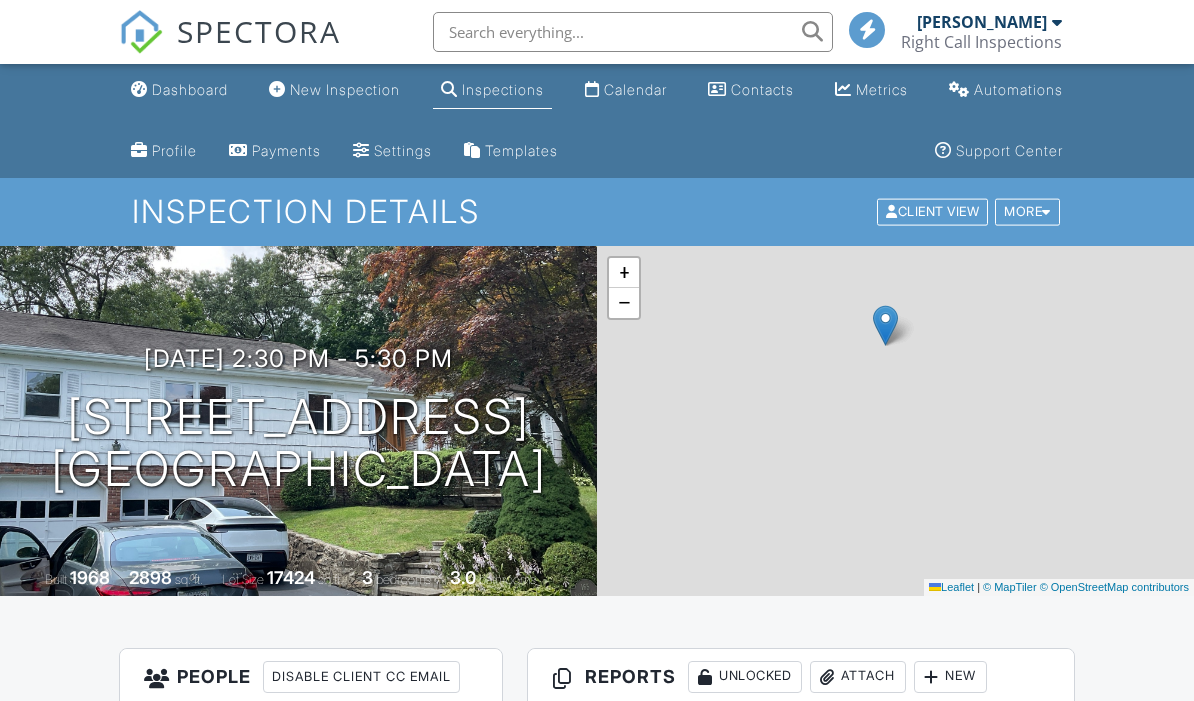 scroll, scrollTop: 0, scrollLeft: 0, axis: both 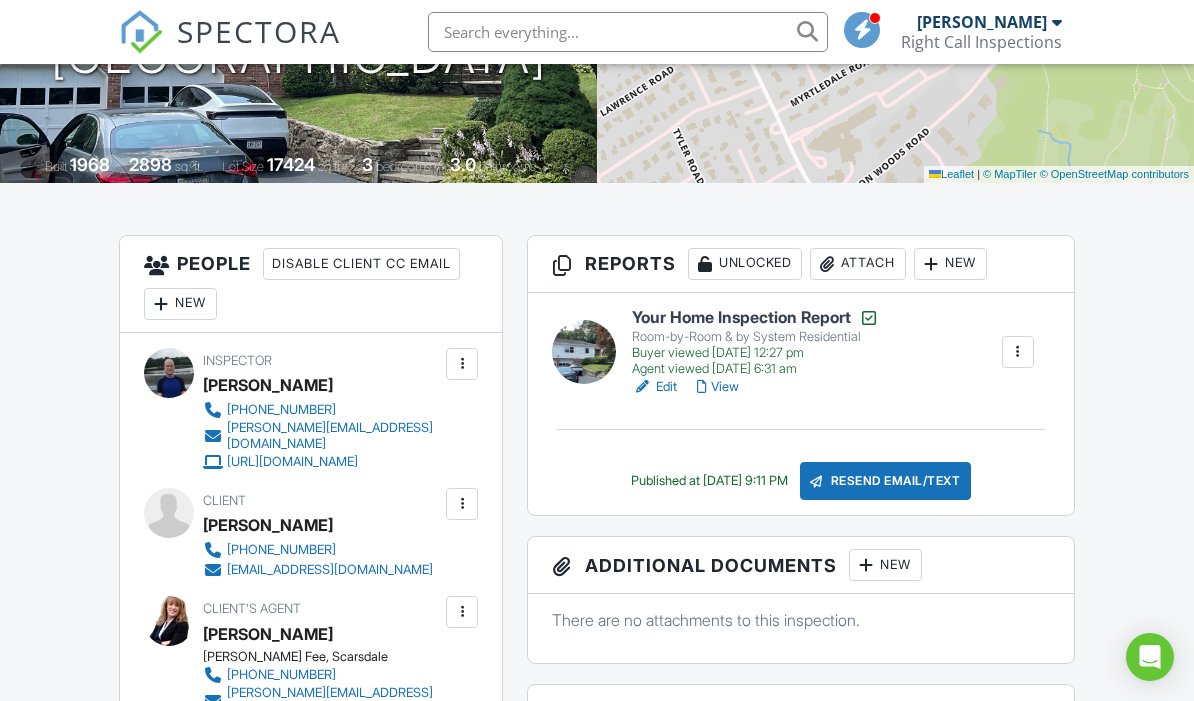 click on "Edit" at bounding box center (654, 387) 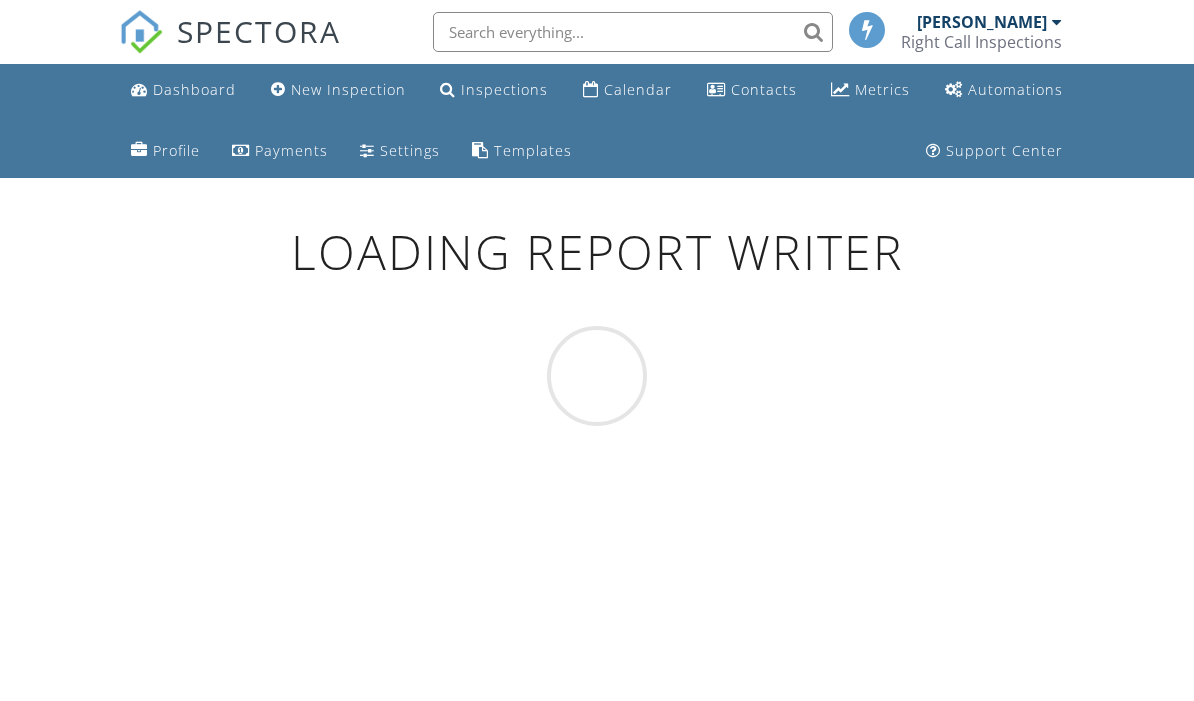 scroll, scrollTop: 0, scrollLeft: 0, axis: both 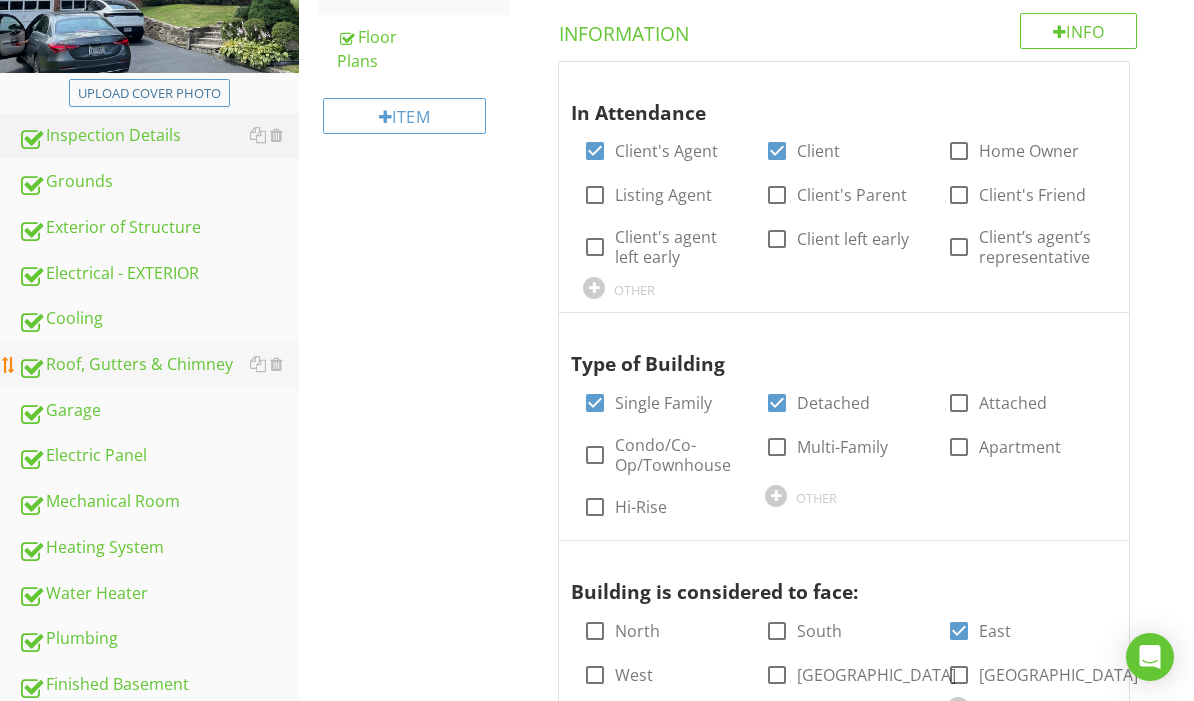 click on "Roof, Gutters & Chimney" at bounding box center (158, 365) 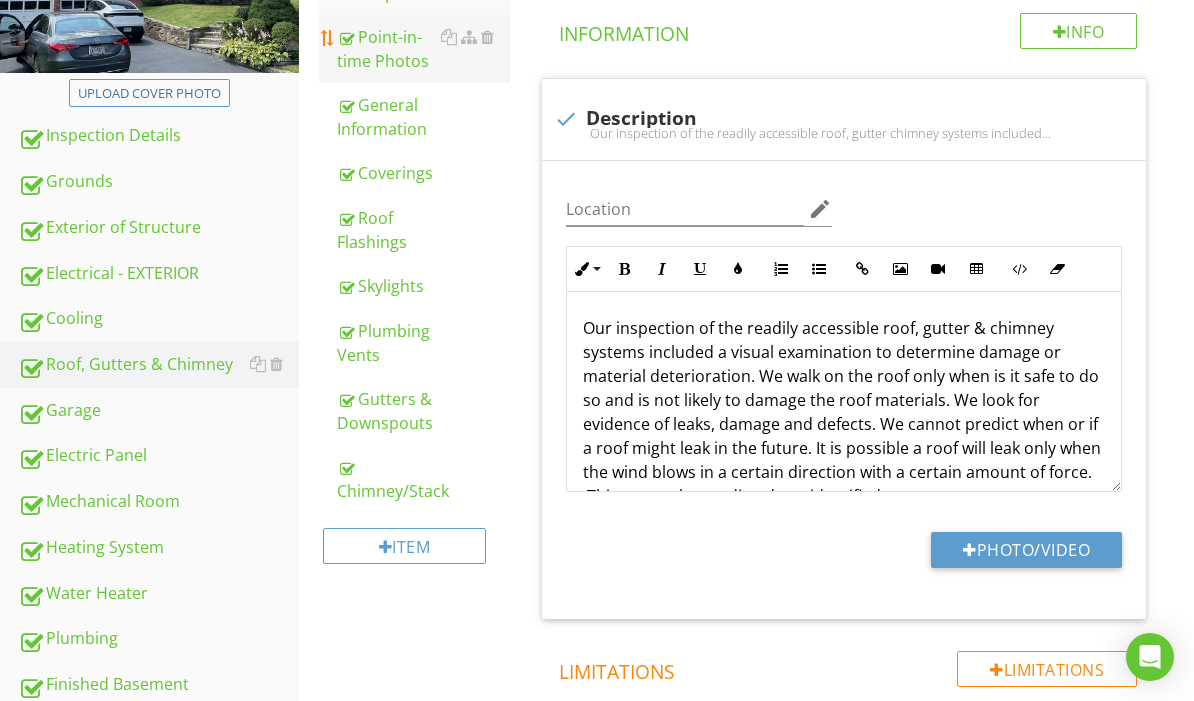 click on "Point-in-time Photos" at bounding box center (424, 49) 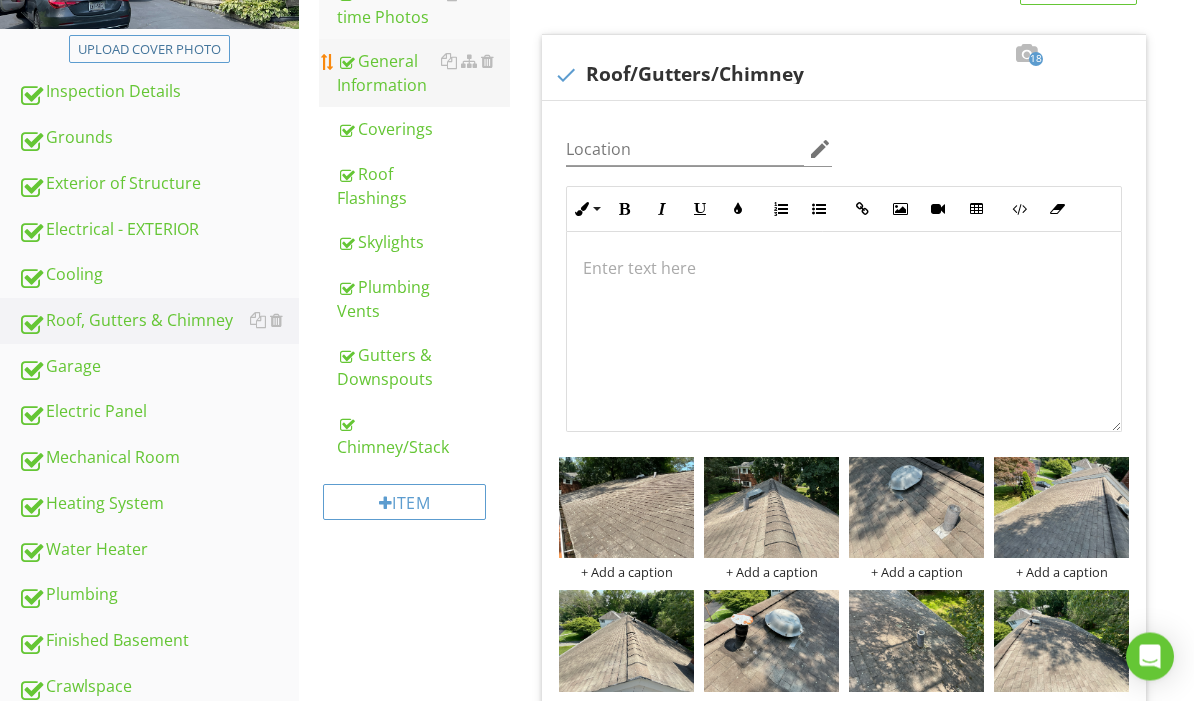 scroll, scrollTop: 456, scrollLeft: 0, axis: vertical 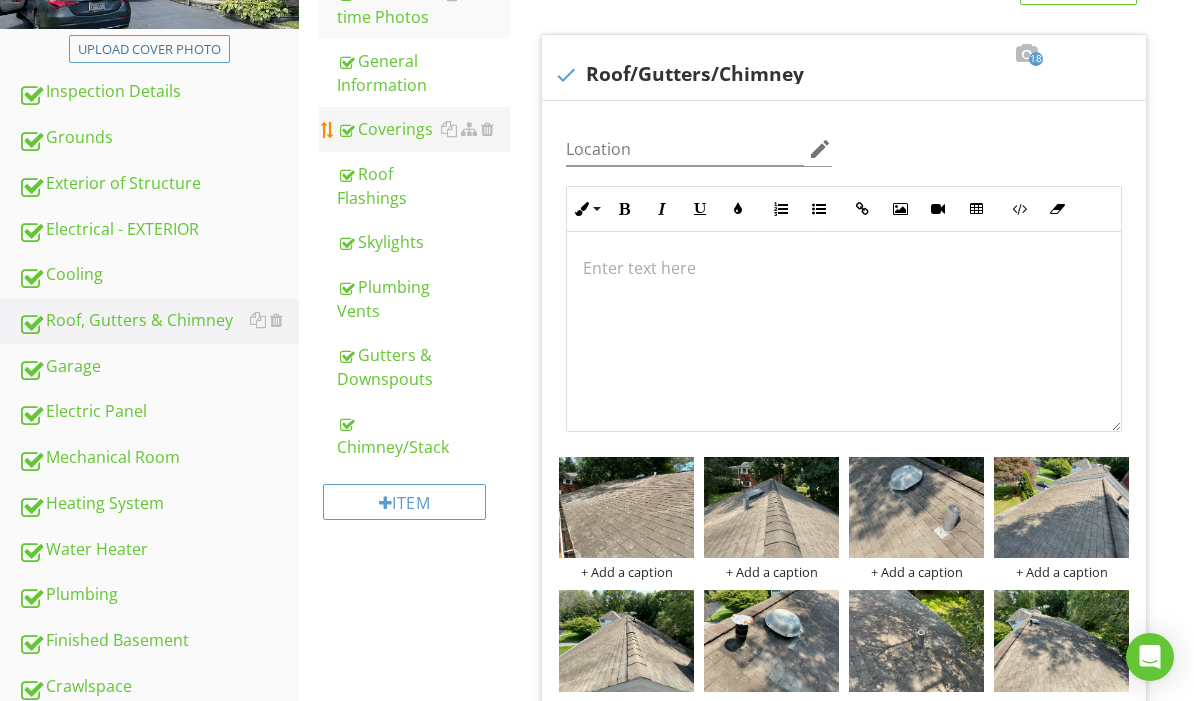 click on "Coverings" at bounding box center [424, 129] 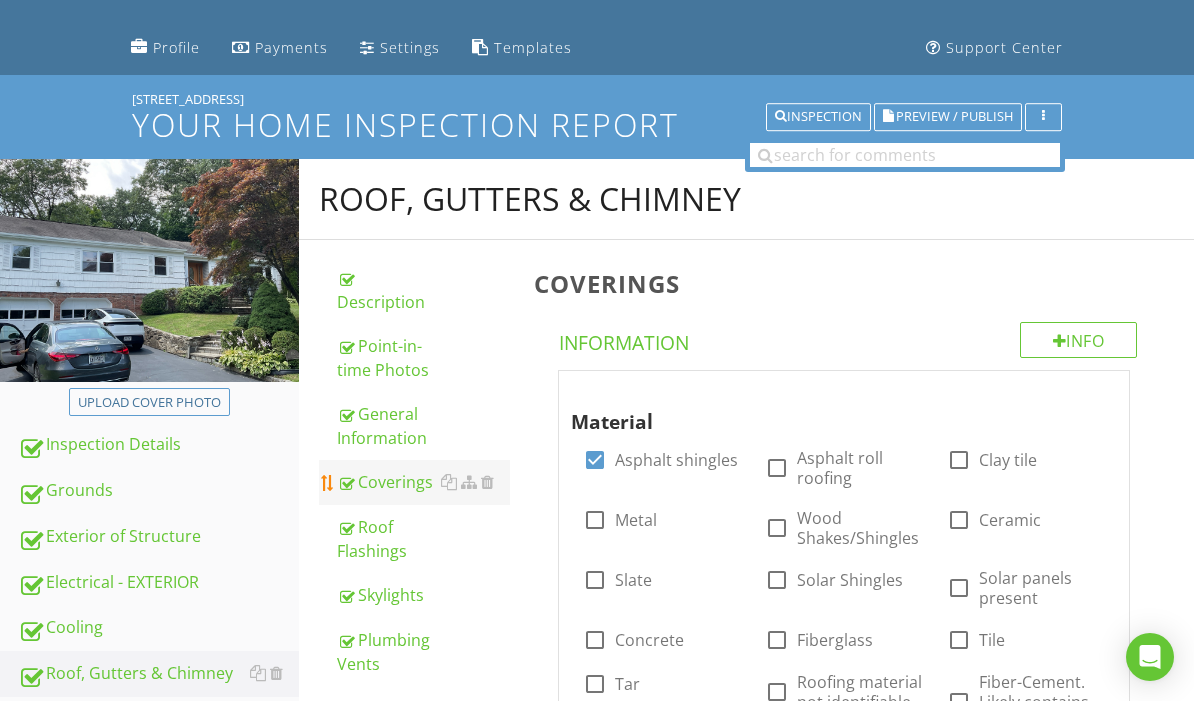 scroll, scrollTop: 0, scrollLeft: 0, axis: both 